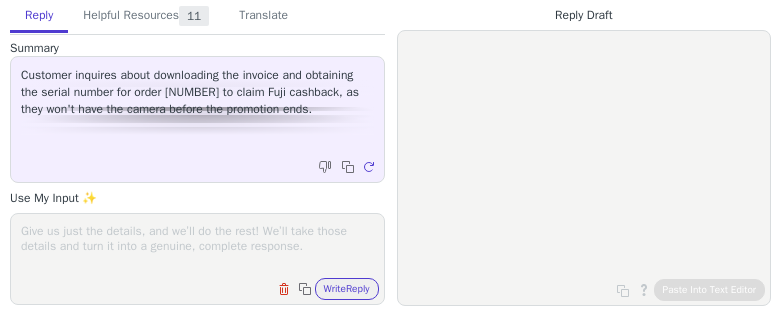 scroll, scrollTop: 0, scrollLeft: 0, axis: both 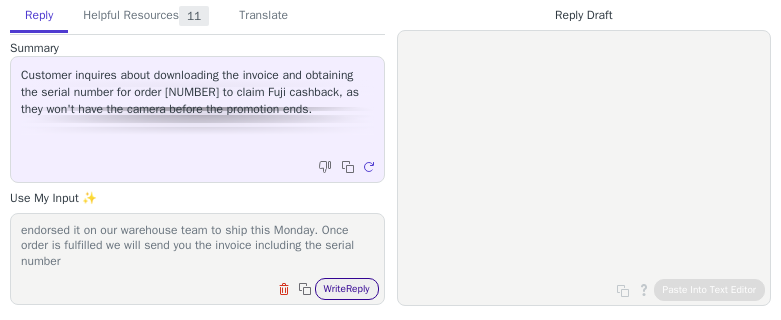 type on "endorsed it on our warehouse team to ship this Monday. Once order is fulfilled we will send you the invoice including the serial number" 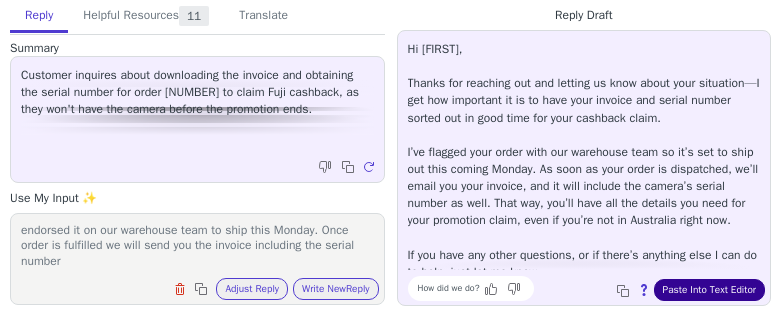 click on "Paste Into Text Editor" at bounding box center (709, 290) 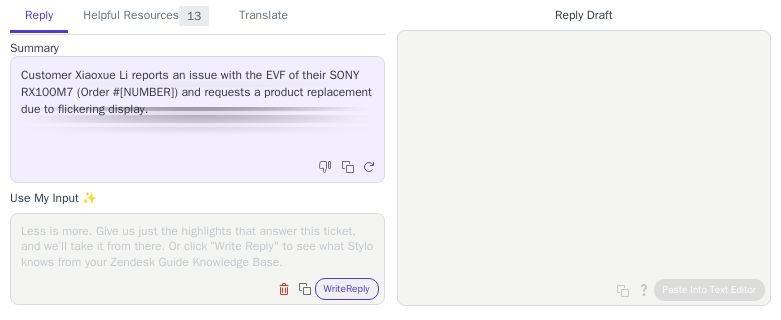 scroll, scrollTop: 0, scrollLeft: 0, axis: both 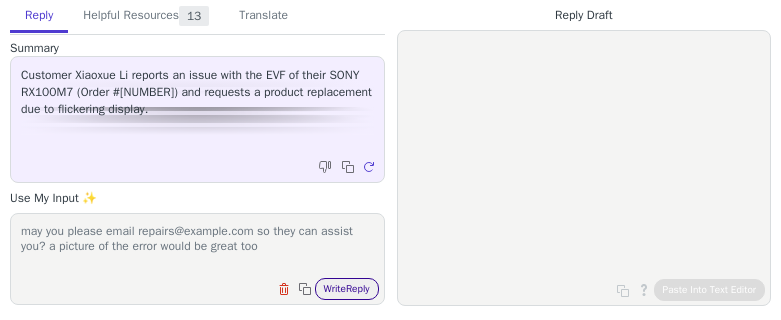 type on "may you please email repairs@example.com so they can assist you? a picture of the error would be great too" 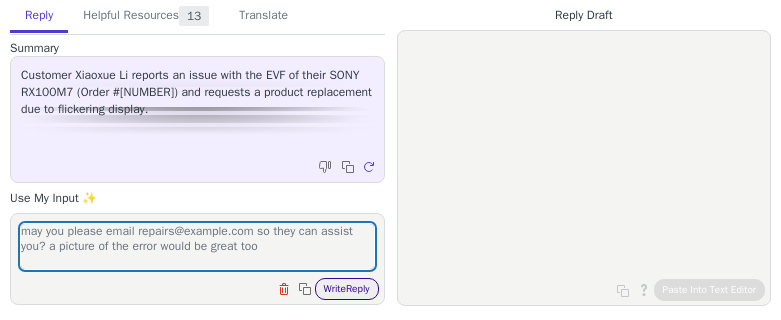 click on "Write  Reply" at bounding box center [347, 289] 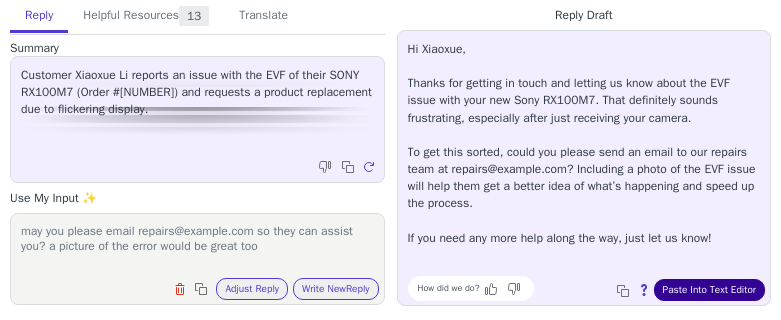 click on "Paste Into Text Editor" at bounding box center [709, 290] 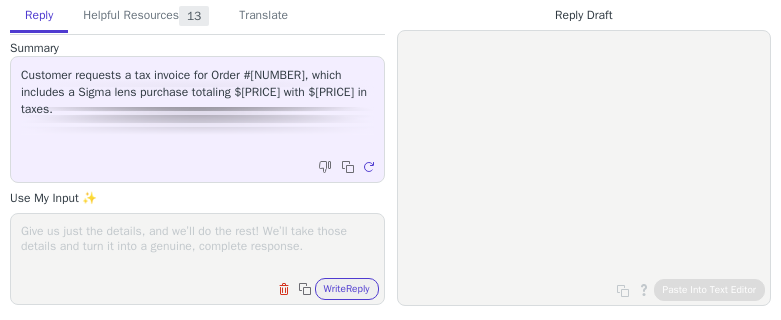 scroll, scrollTop: 0, scrollLeft: 0, axis: both 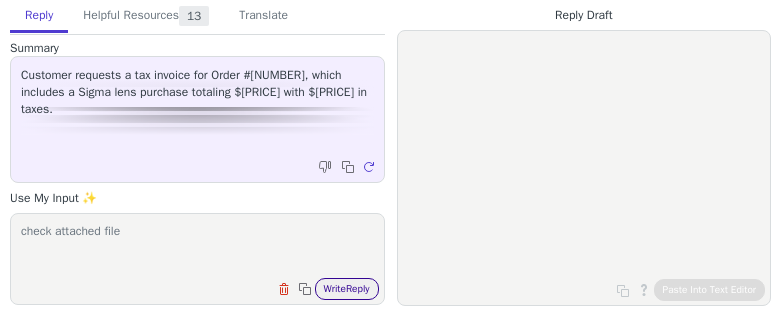 type on "check attached file" 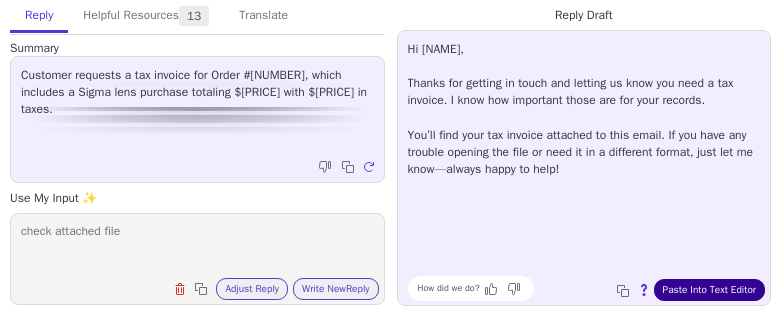 click on "Paste Into Text Editor" at bounding box center [709, 290] 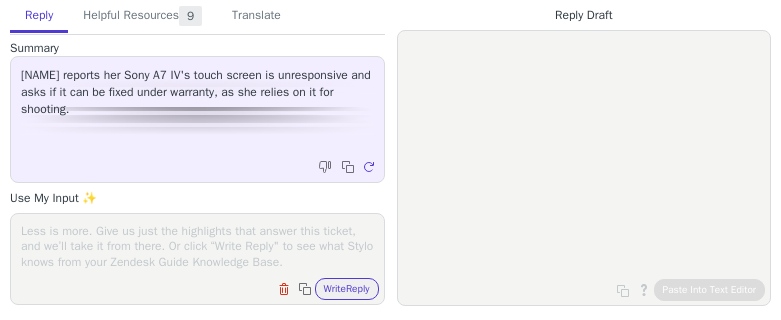 scroll, scrollTop: 0, scrollLeft: 0, axis: both 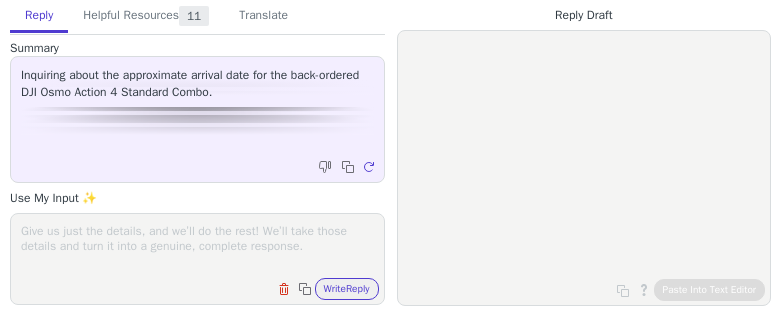 click at bounding box center [197, 246] 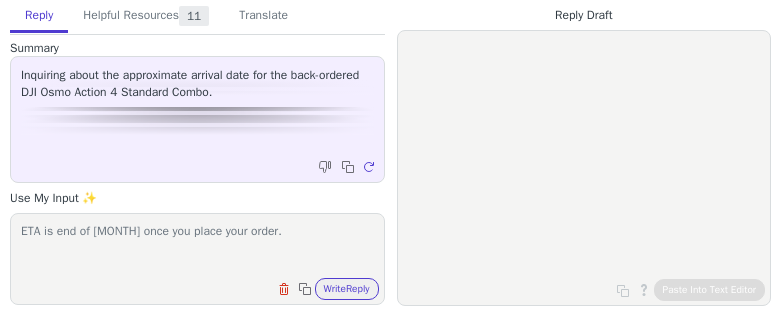 type on "ETA is end of [MONTH] once you place your order." 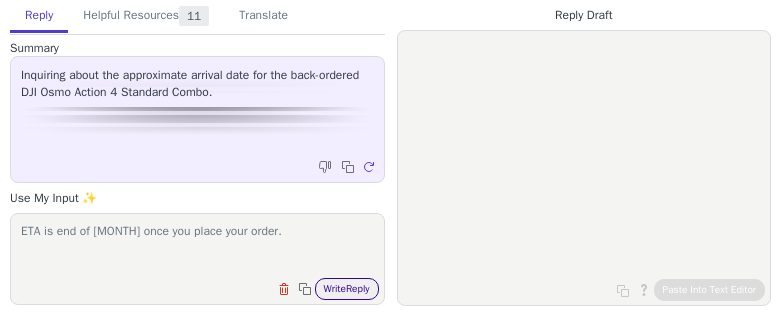click on "Write  Reply" at bounding box center [347, 289] 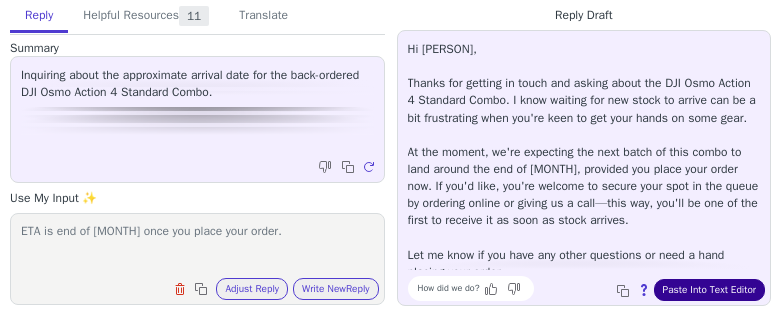 click on "Paste Into Text Editor" at bounding box center (709, 290) 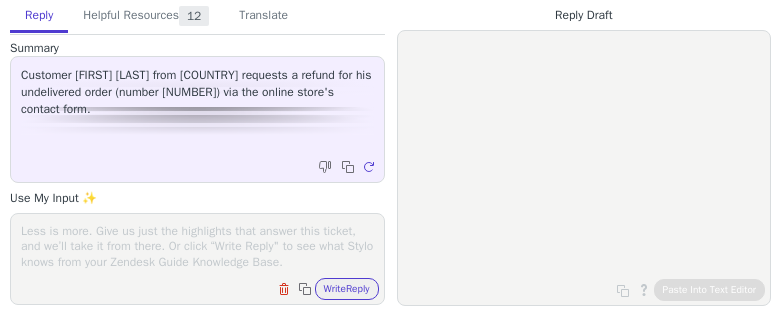 scroll, scrollTop: 0, scrollLeft: 0, axis: both 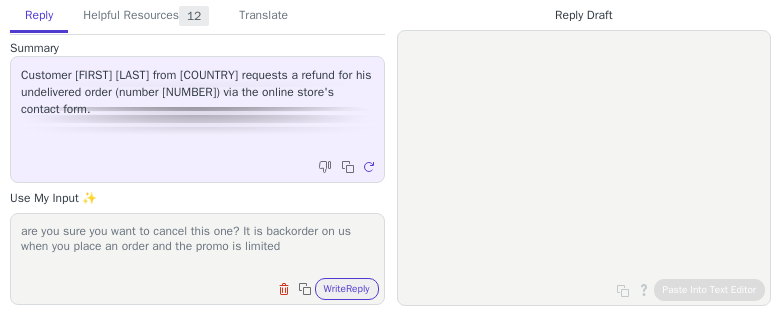 click on "are you sure you want to cancel this one? It is backorder on us when you place an order and the promo is limited" at bounding box center [197, 246] 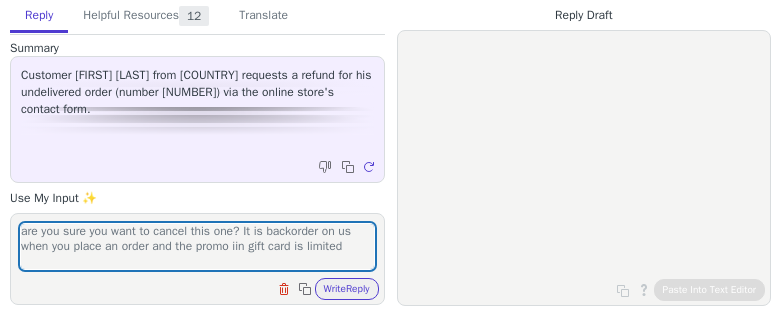 click on "are you sure you want to cancel this one? It is backorder on us when you place an order and the promo iin gift card is limited Clear field Copy to clipboard Write  Reply" at bounding box center [197, 259] 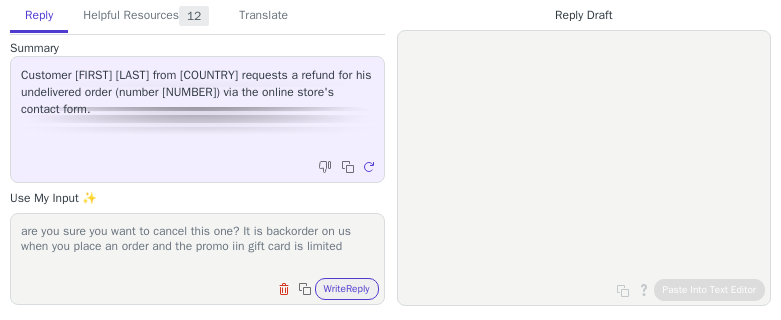 click on "are you sure you want to cancel this one? It is backorder on us when you place an order and the promo iin gift card is limited" at bounding box center [197, 246] 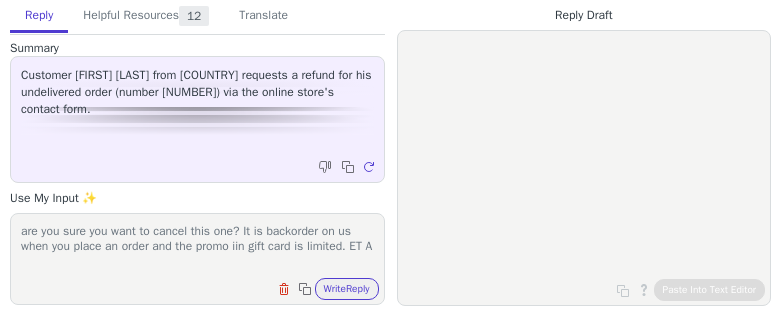 scroll, scrollTop: 1, scrollLeft: 0, axis: vertical 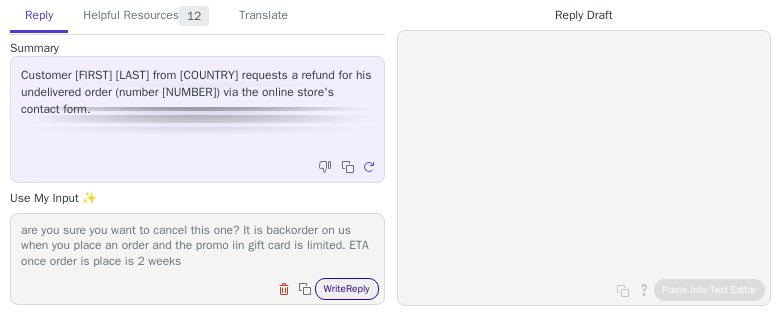 type on "are you sure you want to cancel this one? It is backorder on us when you place an order and the promo iin gift card is limited. ETA once order is place is 2 weeks" 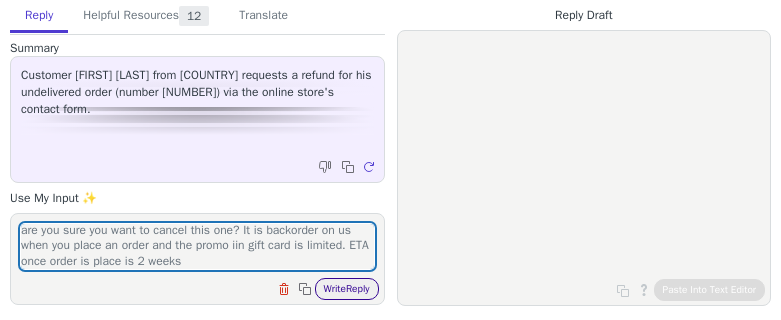 click on "Write  Reply" at bounding box center [347, 289] 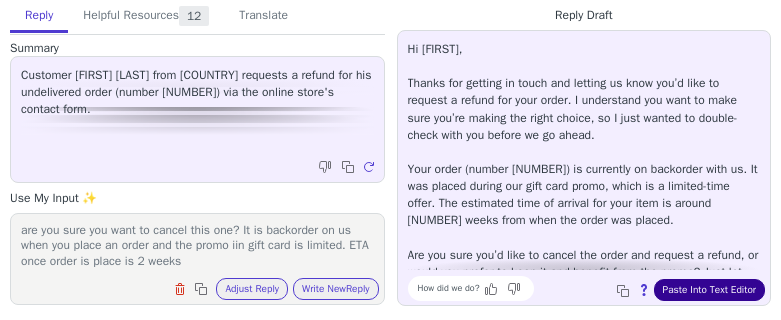 click on "Paste Into Text Editor" at bounding box center [709, 290] 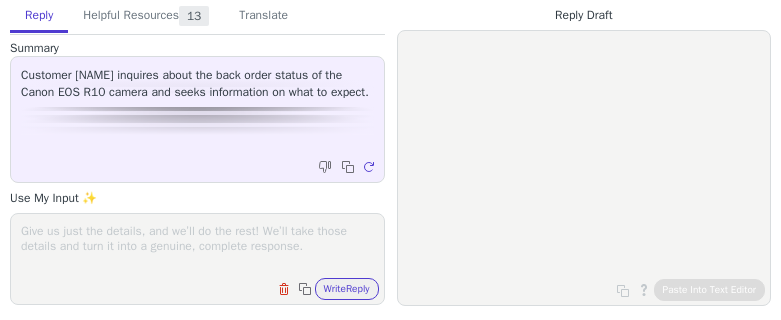 scroll, scrollTop: 0, scrollLeft: 0, axis: both 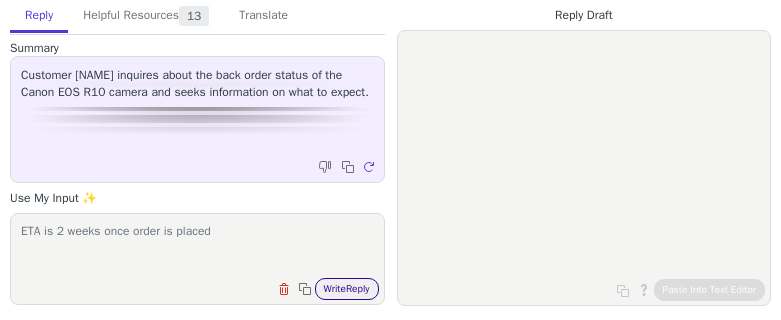 type on "ETA is 2 weeks once order is placed" 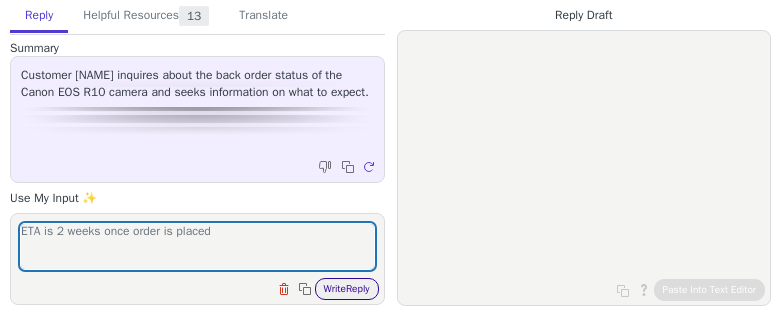 click on "Write  Reply" at bounding box center [347, 289] 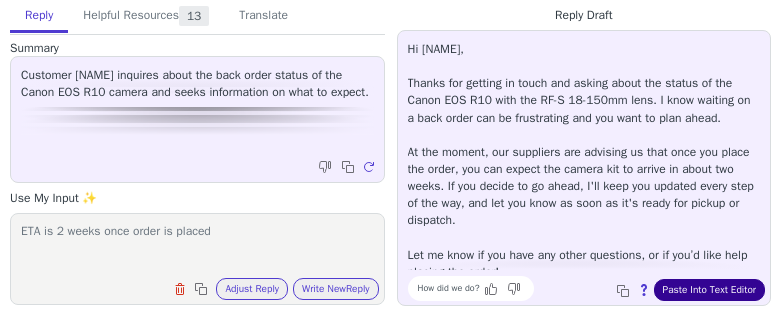 click on "Paste Into Text Editor" at bounding box center [709, 290] 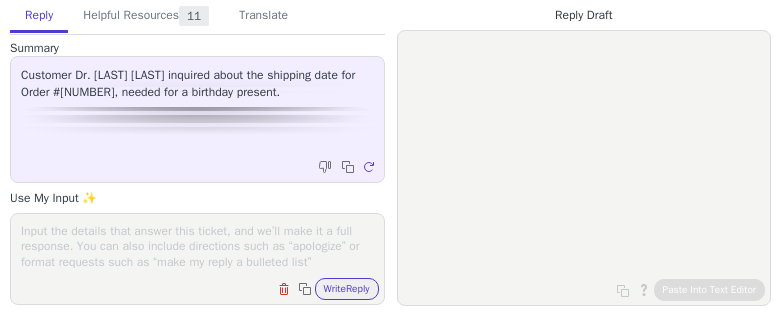 scroll, scrollTop: 0, scrollLeft: 0, axis: both 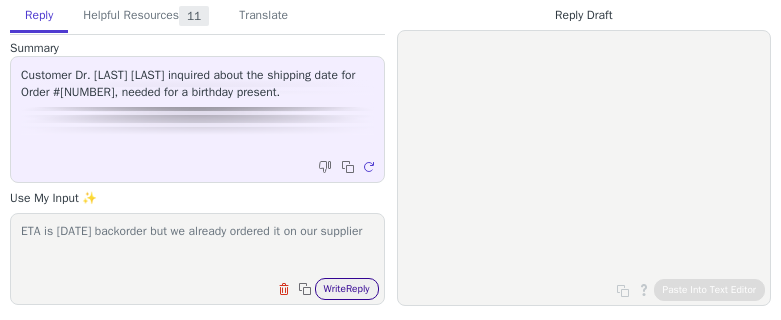 type on "ETA is [DATE] backorder but we already ordered it on our supplier" 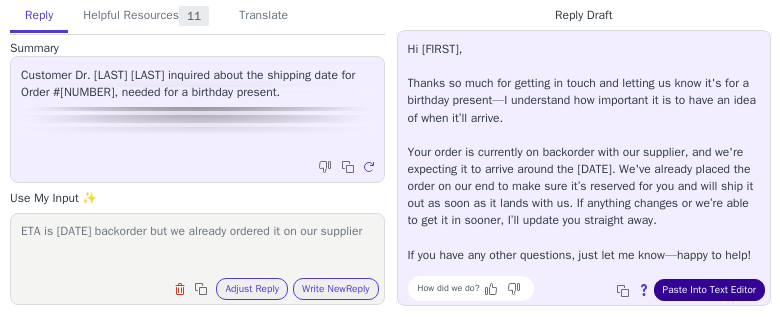 click on "Paste Into Text Editor" at bounding box center [709, 290] 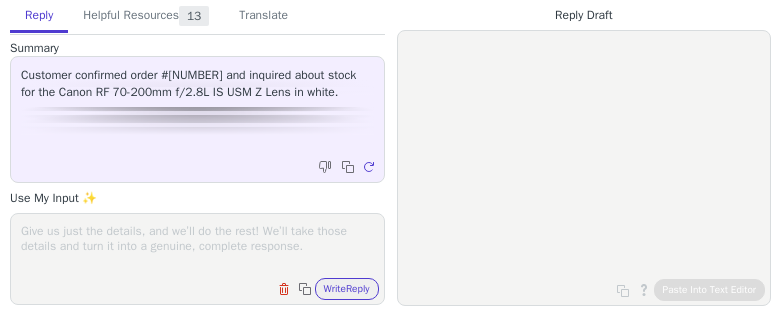scroll, scrollTop: 0, scrollLeft: 0, axis: both 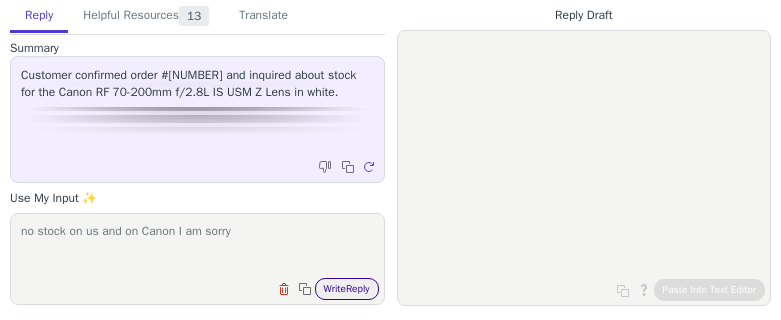type on "no stock on us and on Canon I am sorry" 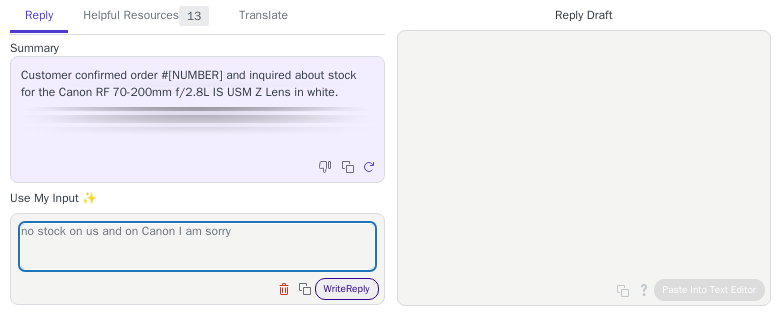 click on "Write  Reply" at bounding box center (347, 289) 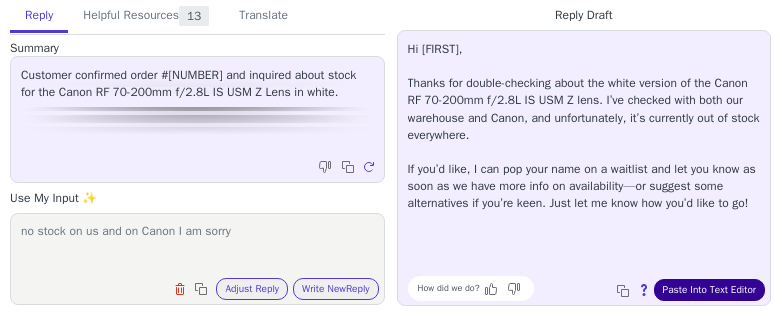 click on "Paste Into Text Editor" at bounding box center [709, 290] 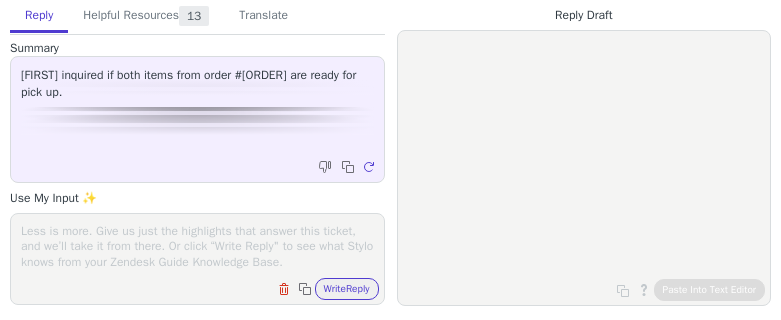 scroll, scrollTop: 0, scrollLeft: 0, axis: both 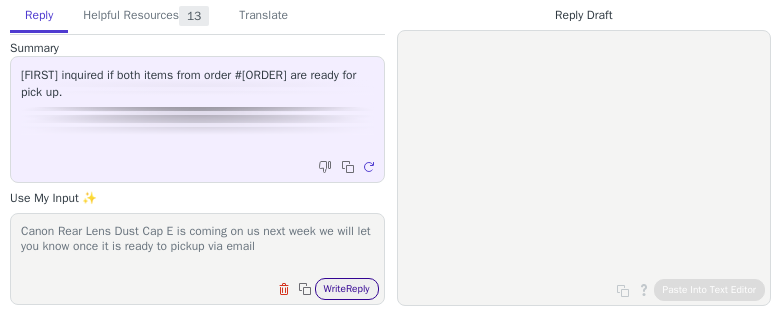 type on "Canon Rear Lens Dust Cap E is coming on us next week we will let you know once it is ready to pickup via email" 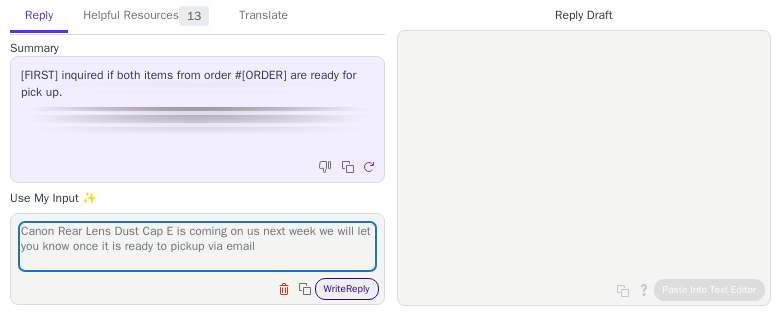 click on "Write  Reply" at bounding box center [347, 289] 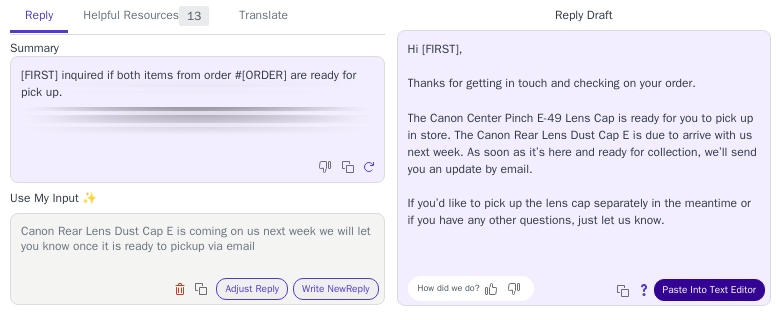 click on "Paste Into Text Editor" at bounding box center (709, 290) 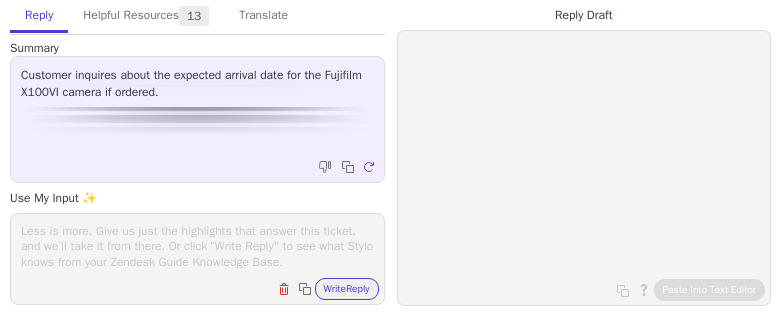 click at bounding box center (197, 246) 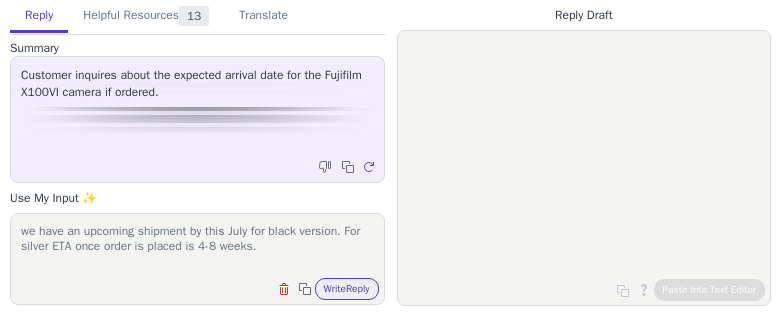 paste on "We can still place a pre order for you with at least a 20% deposit, and can organize a refund of your deposit if the time frame is longer than expected. Let us know if you have any other questions, we will be happy to help!" 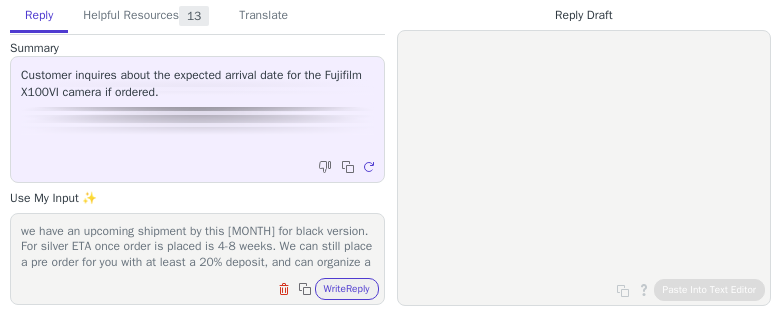 scroll, scrollTop: 78, scrollLeft: 0, axis: vertical 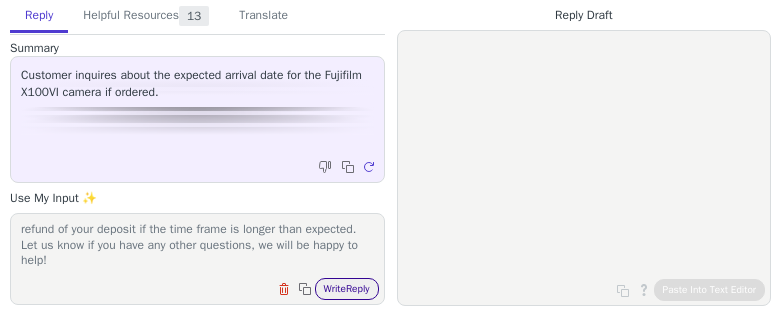 type on "we have an upcoming shipment by this July for black version. For silver ETA once order is placed is 4-8 weeks. We can still place a pre order for you with at least a 20% deposit, and can organize a refund of your deposit if the time frame is longer than expected. Let us know if you have any other questions, we will be happy to help!" 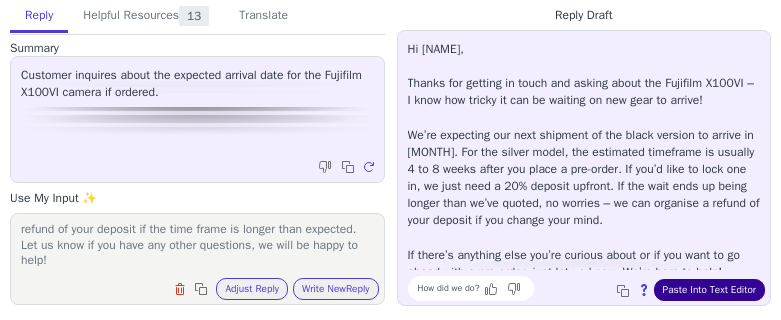 click on "Paste Into Text Editor" at bounding box center (709, 290) 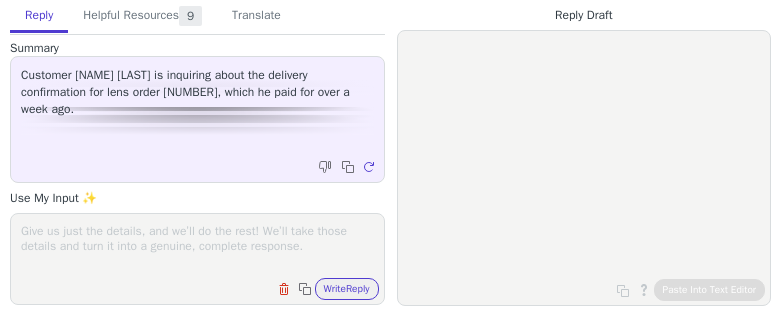 scroll, scrollTop: 0, scrollLeft: 0, axis: both 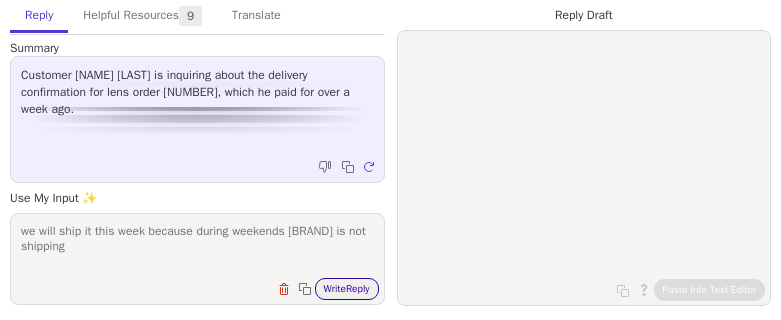 click on "Write  Reply" at bounding box center [347, 289] 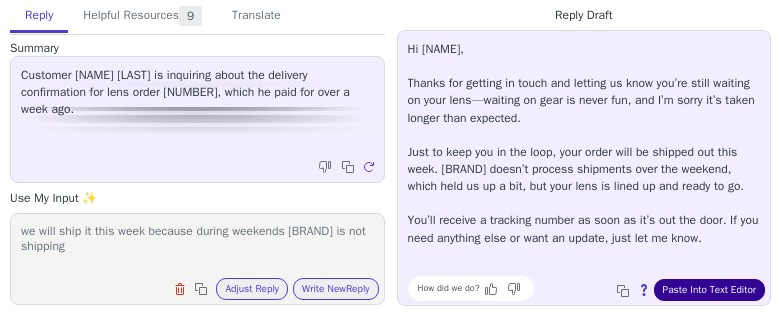 click on "Paste Into Text Editor" at bounding box center [709, 290] 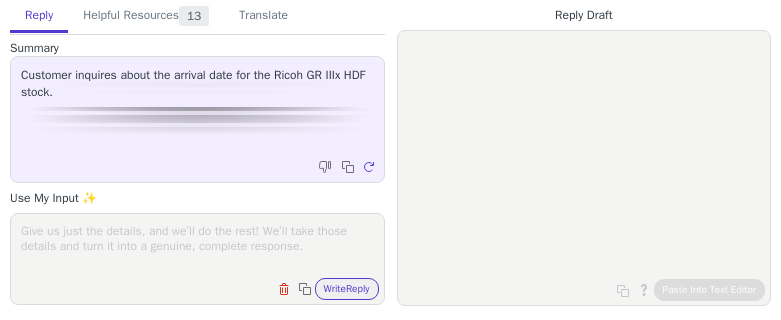scroll, scrollTop: 0, scrollLeft: 0, axis: both 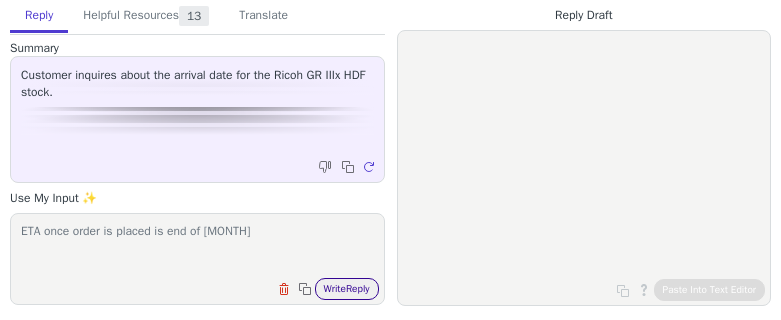 type on "ETA once order is placed is end of [MONTH]" 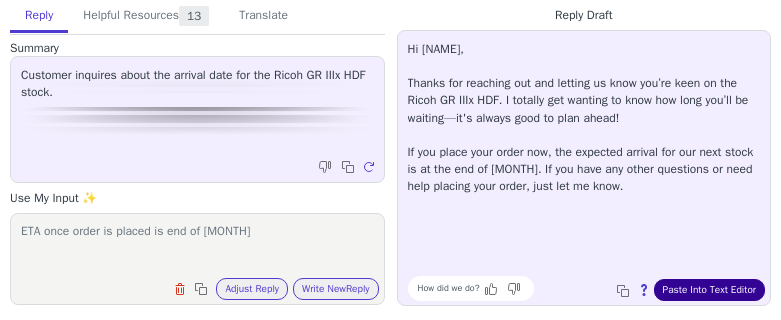 click on "Paste Into Text Editor" at bounding box center (709, 290) 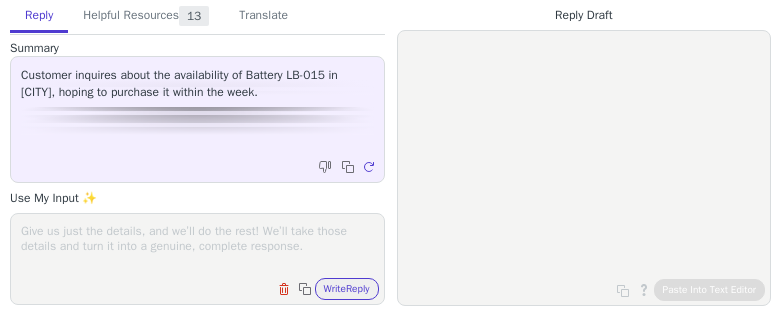 scroll, scrollTop: 0, scrollLeft: 0, axis: both 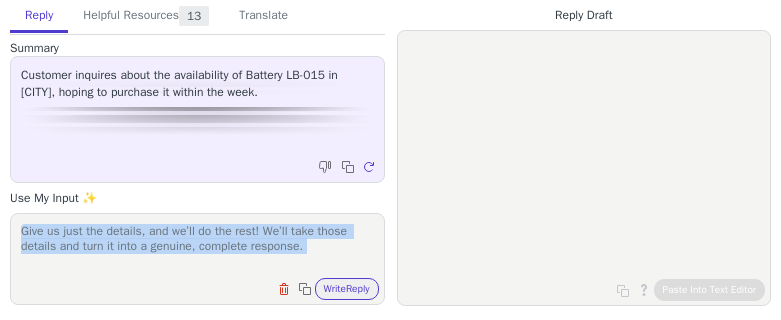 click on "Clear field Copy to clipboard Write  Reply" at bounding box center (197, 259) 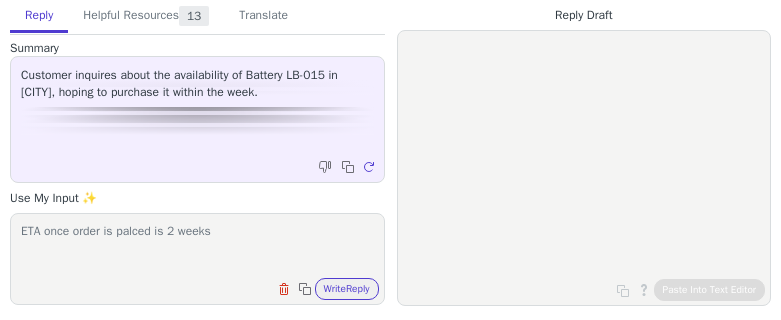 type on "ETA once order is palced is 2 weeks" 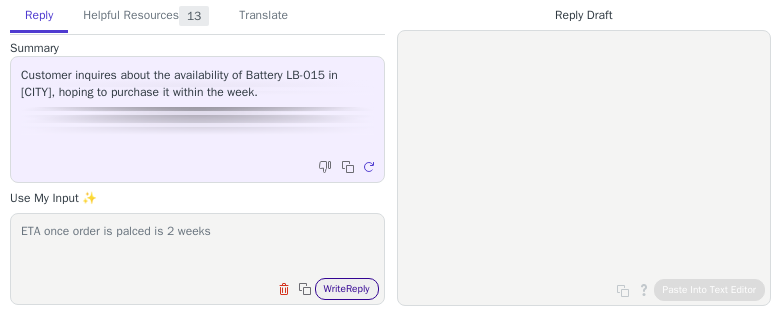 click on "Write  Reply" at bounding box center (347, 289) 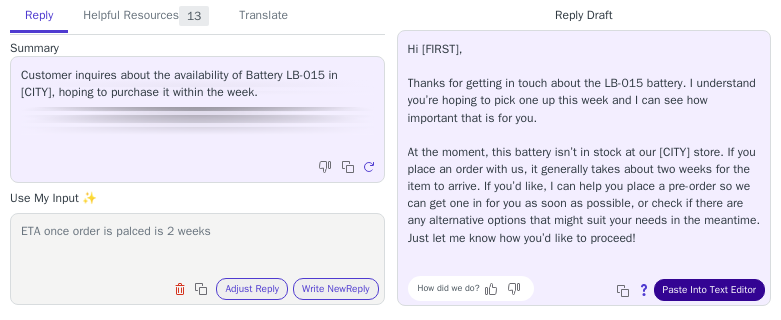 click on "Paste Into Text Editor" at bounding box center (709, 290) 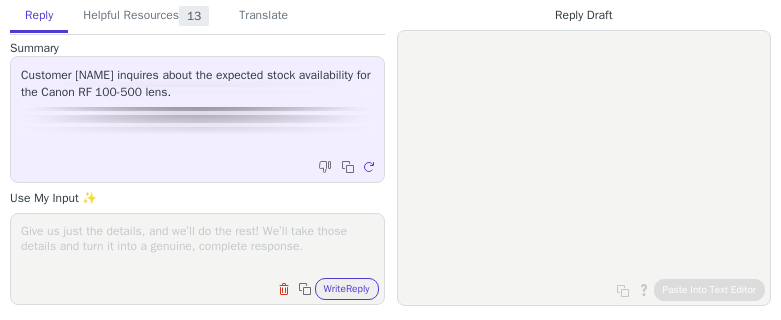 scroll, scrollTop: 0, scrollLeft: 0, axis: both 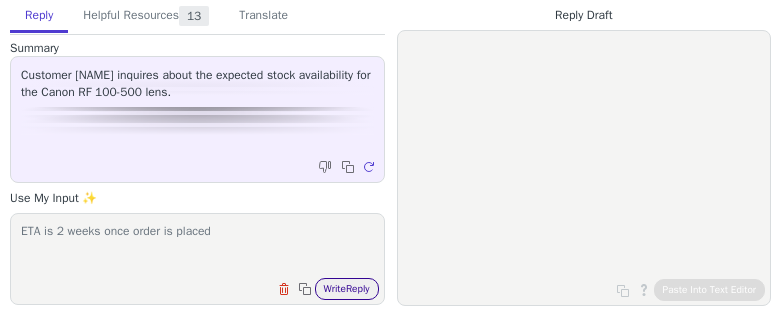 type on "ETA is 2 weeks once order is placed" 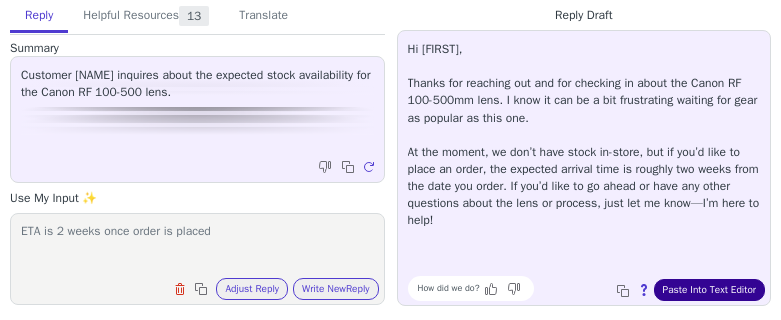click on "Paste Into Text Editor" at bounding box center (709, 290) 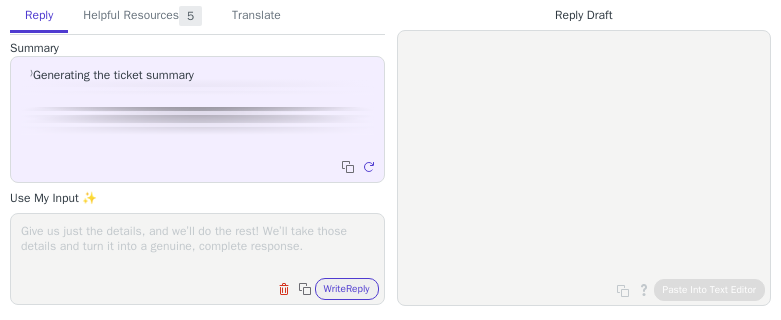 scroll, scrollTop: 0, scrollLeft: 0, axis: both 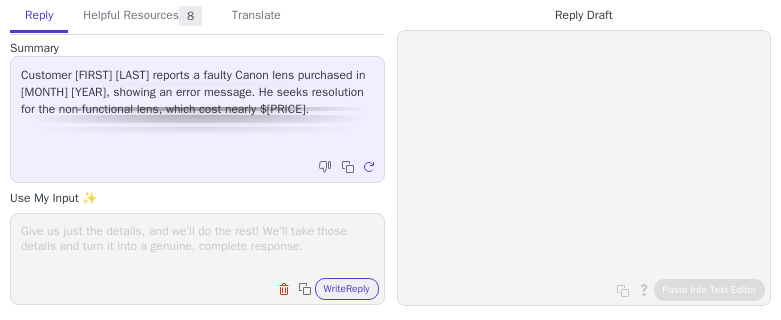 click on "Clear field Copy to clipboard Write  Reply" at bounding box center (197, 259) 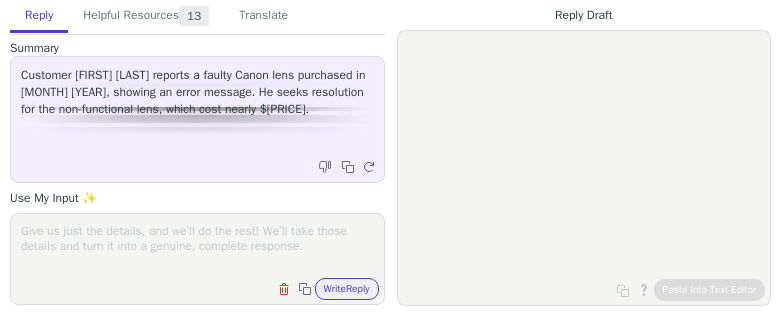 click on "Clear field Copy to clipboard Write  Reply" at bounding box center [197, 259] 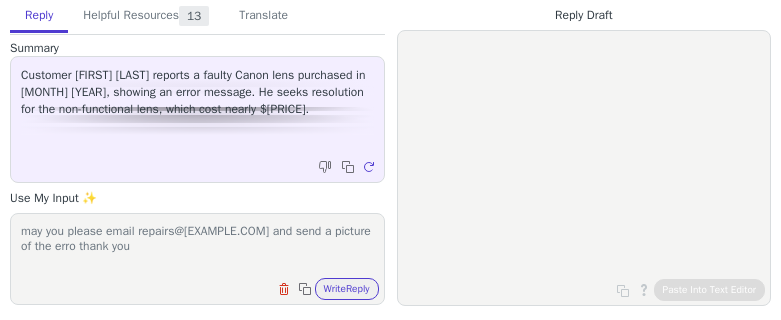 click on "may you please email repairs@georges.com.au and send a picture of the erro thank you" at bounding box center (197, 246) 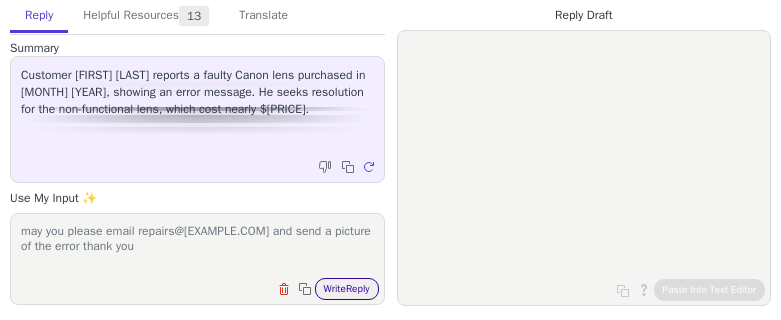 type on "may you please email repairs@georges.com.au and send a picture of the error thank you" 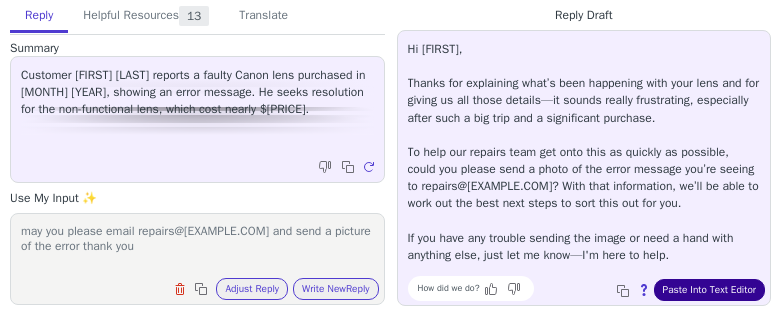 click on "Paste Into Text Editor" at bounding box center [709, 290] 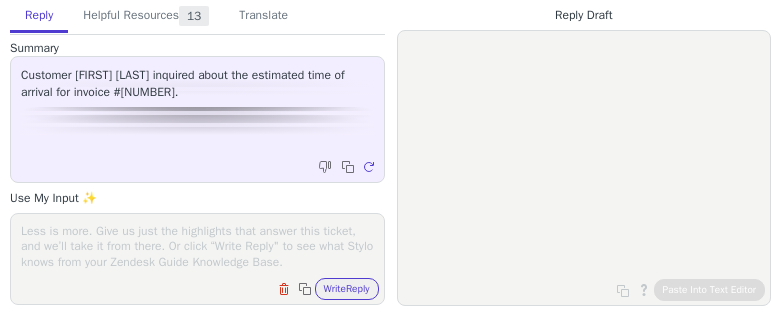scroll, scrollTop: 0, scrollLeft: 0, axis: both 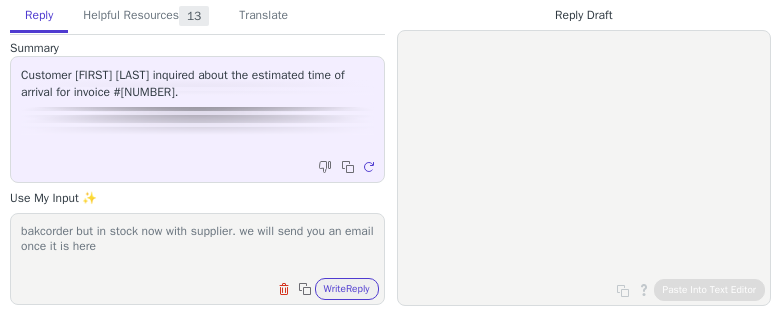 click on "Copy to clipboard About this reply Paste Into Text Editor" at bounding box center [584, 168] 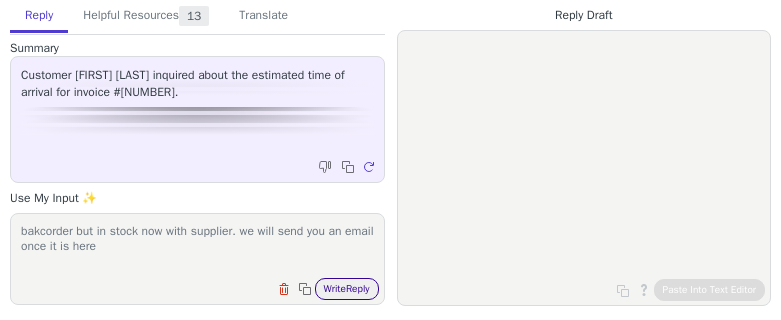 type on "bakcorder but in stock now with supplier. we will send you an email once it is here" 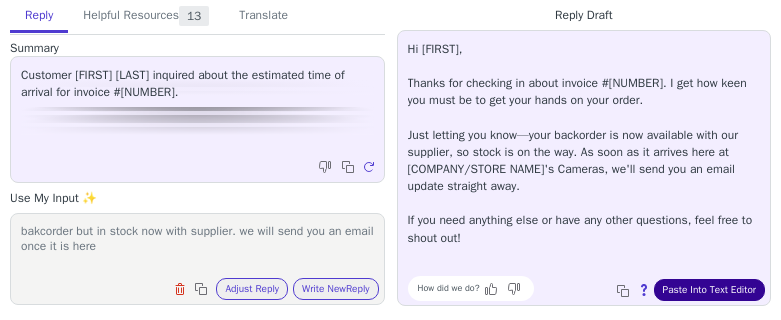 click on "Paste Into Text Editor" at bounding box center [709, 290] 